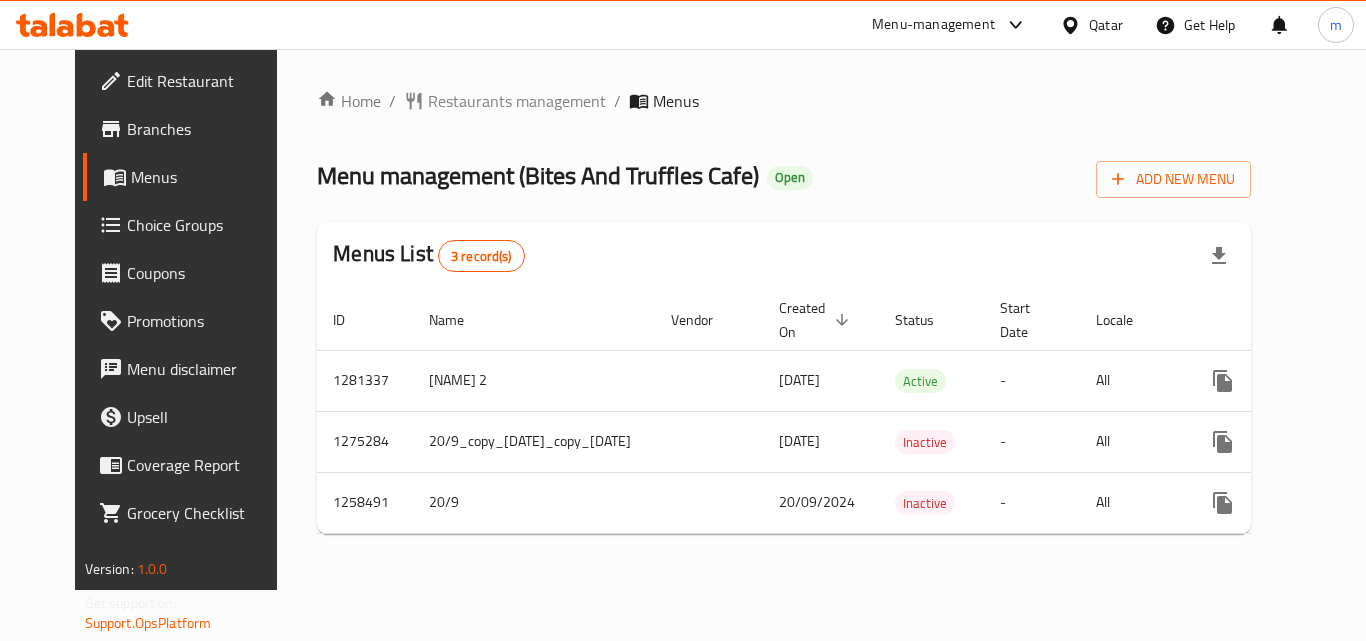 scroll, scrollTop: 0, scrollLeft: 0, axis: both 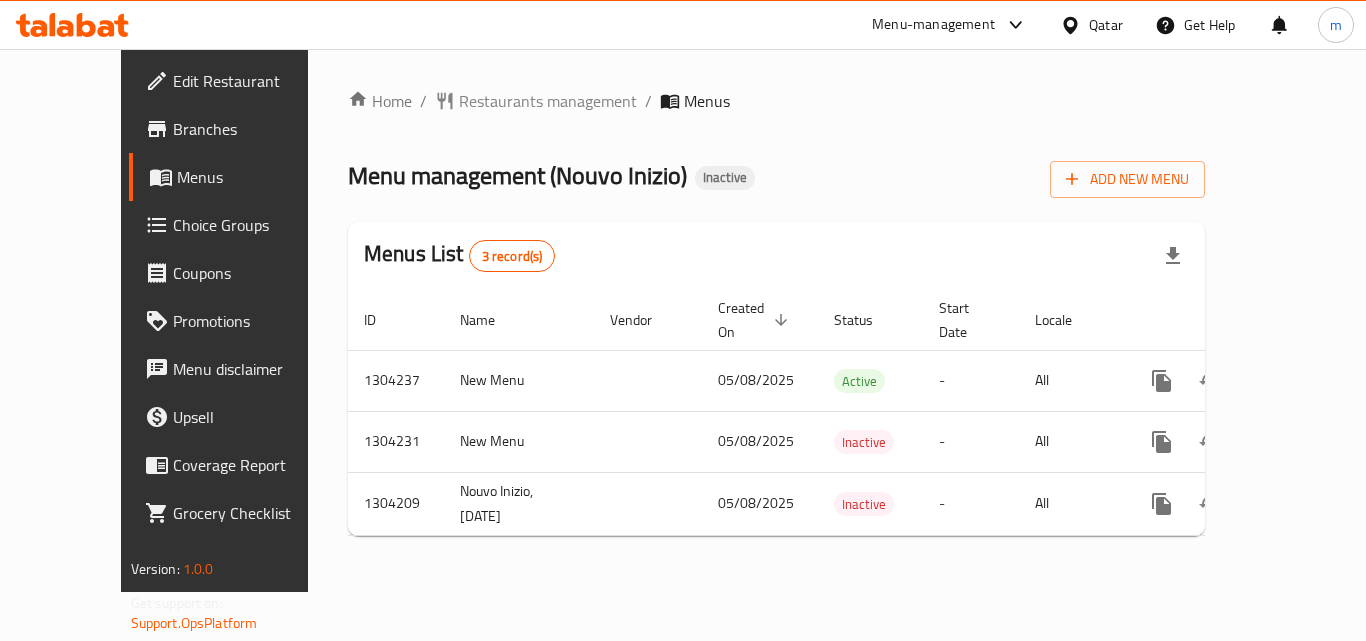 click 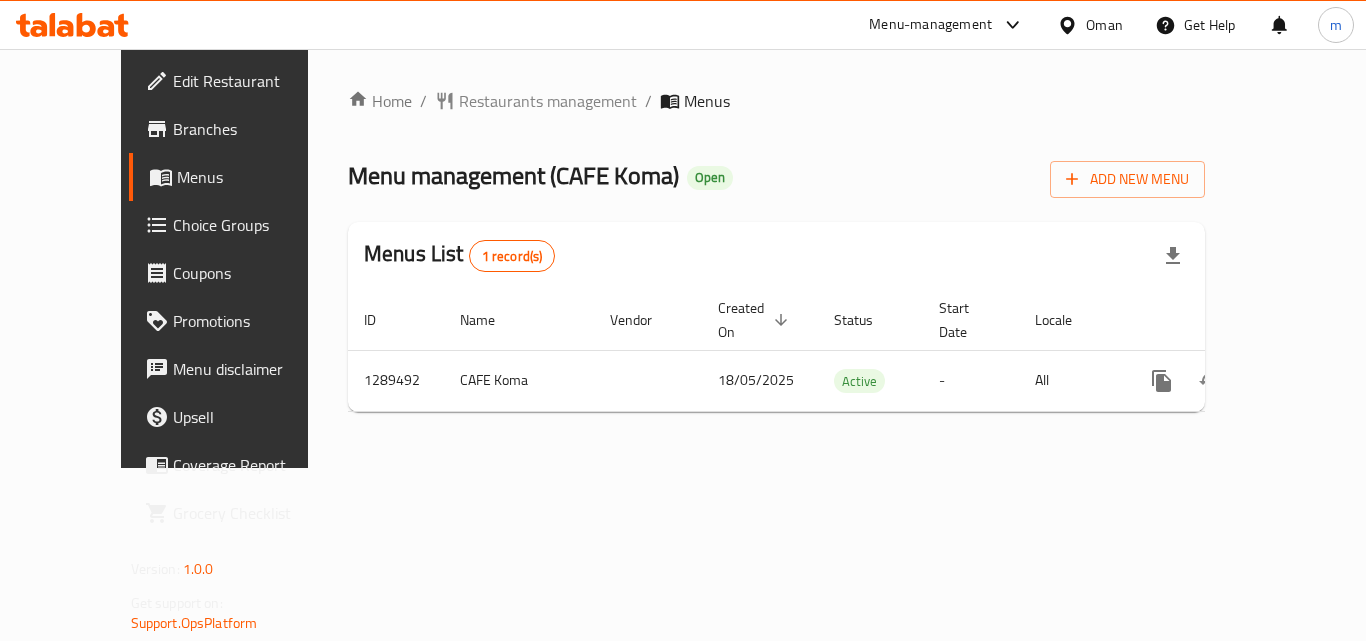 scroll, scrollTop: 0, scrollLeft: 0, axis: both 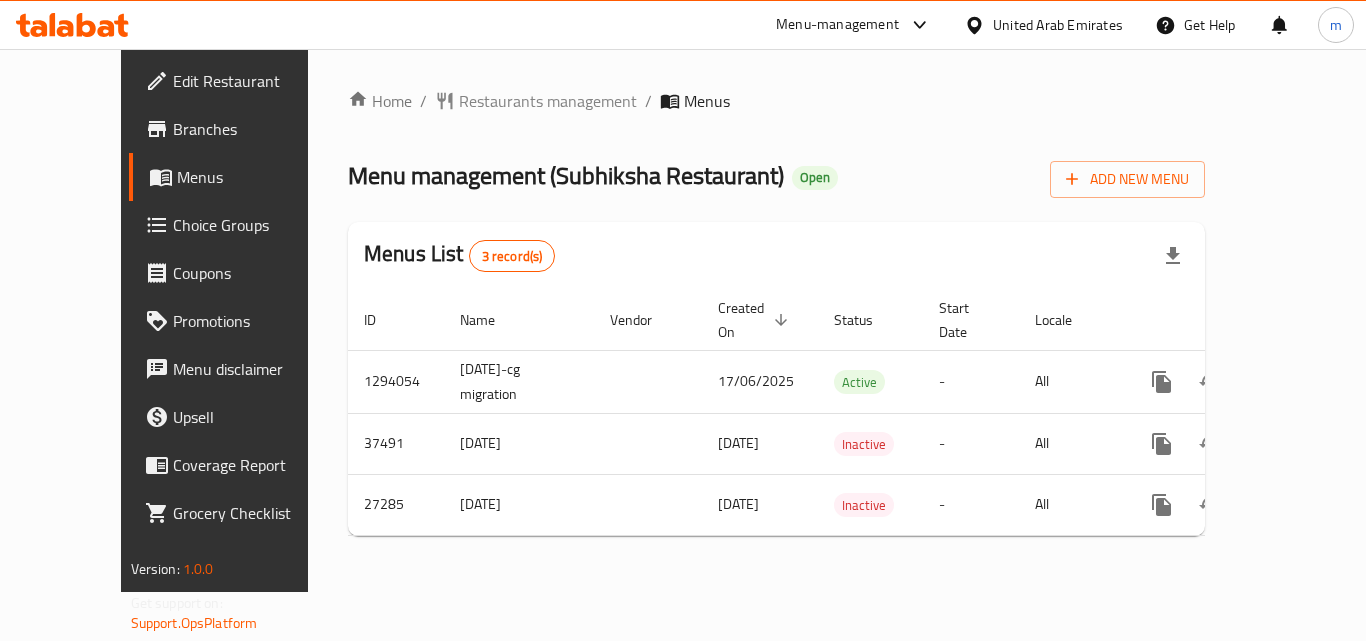 click 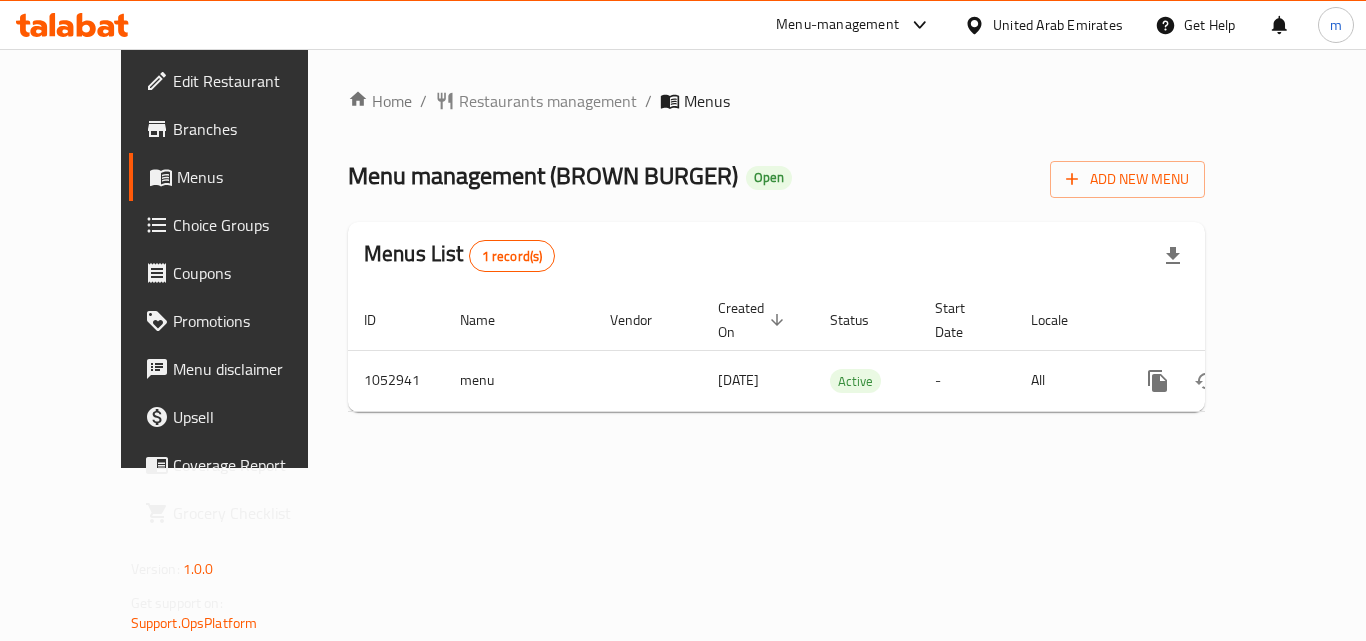 scroll, scrollTop: 0, scrollLeft: 0, axis: both 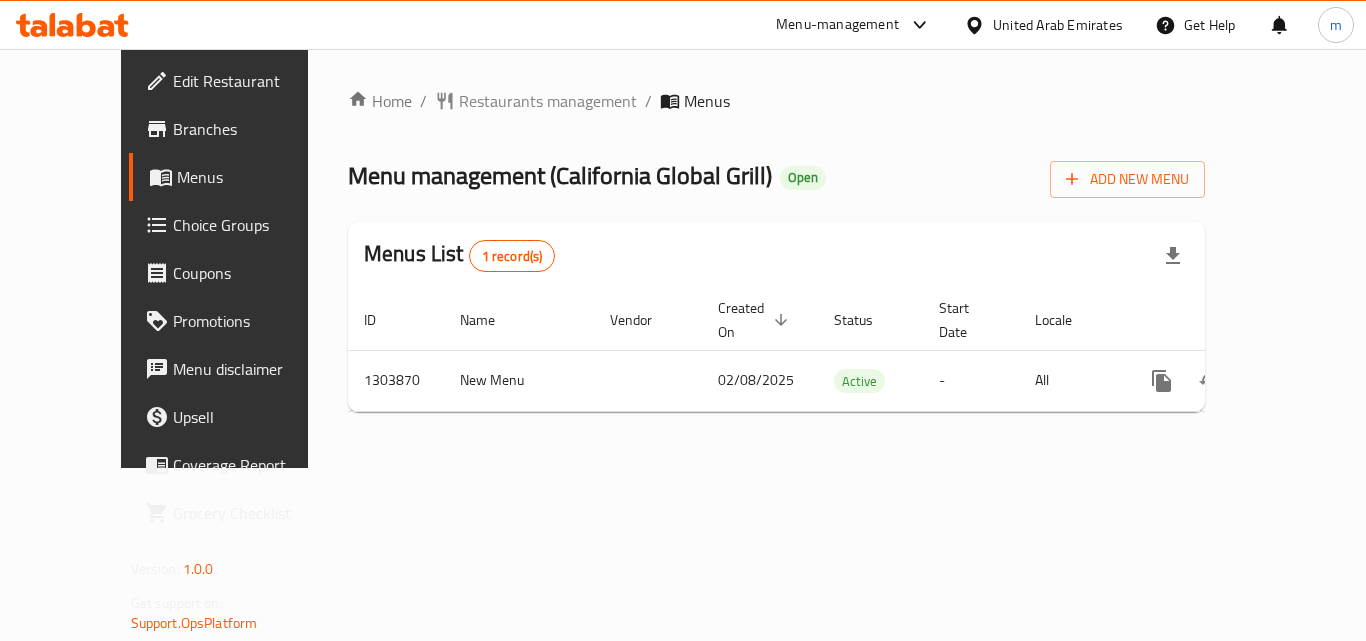 click at bounding box center (72, 25) 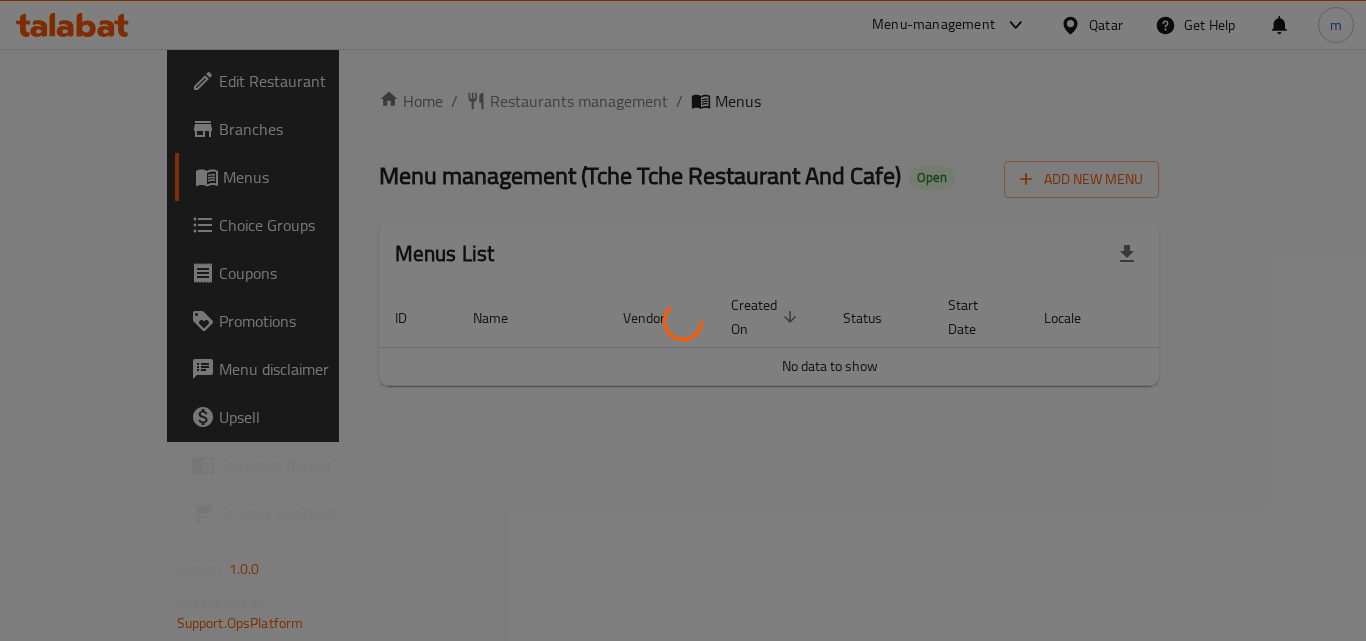 scroll, scrollTop: 0, scrollLeft: 0, axis: both 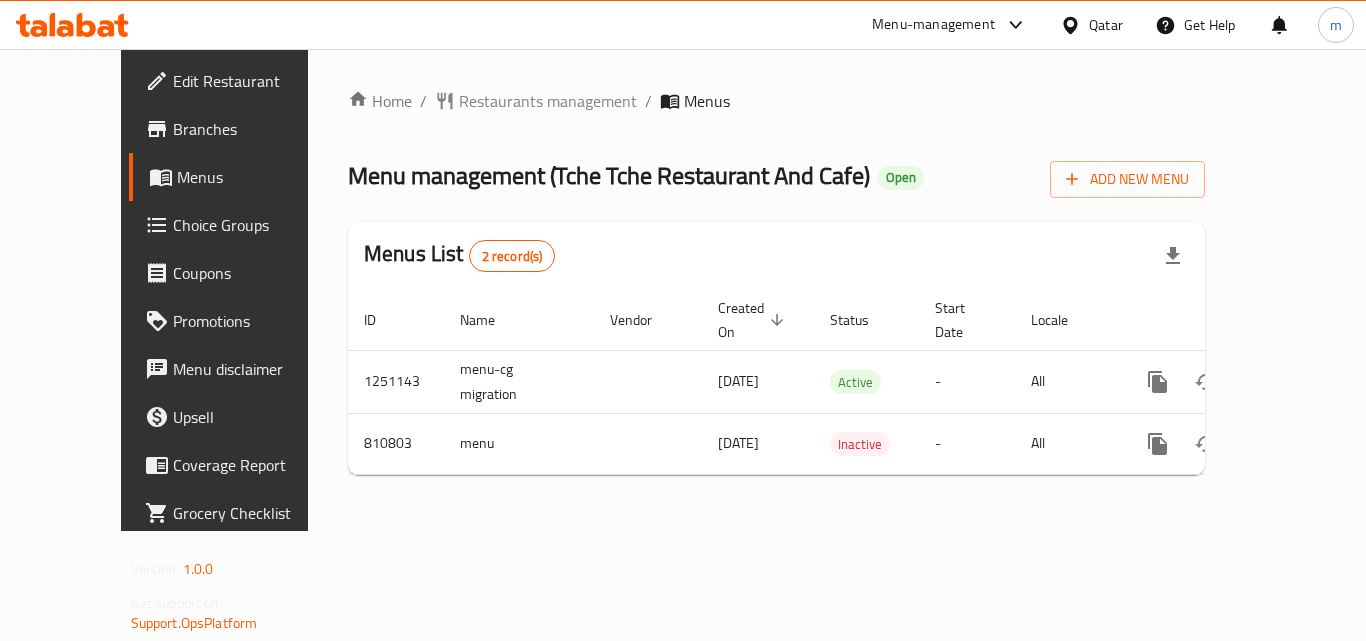 click 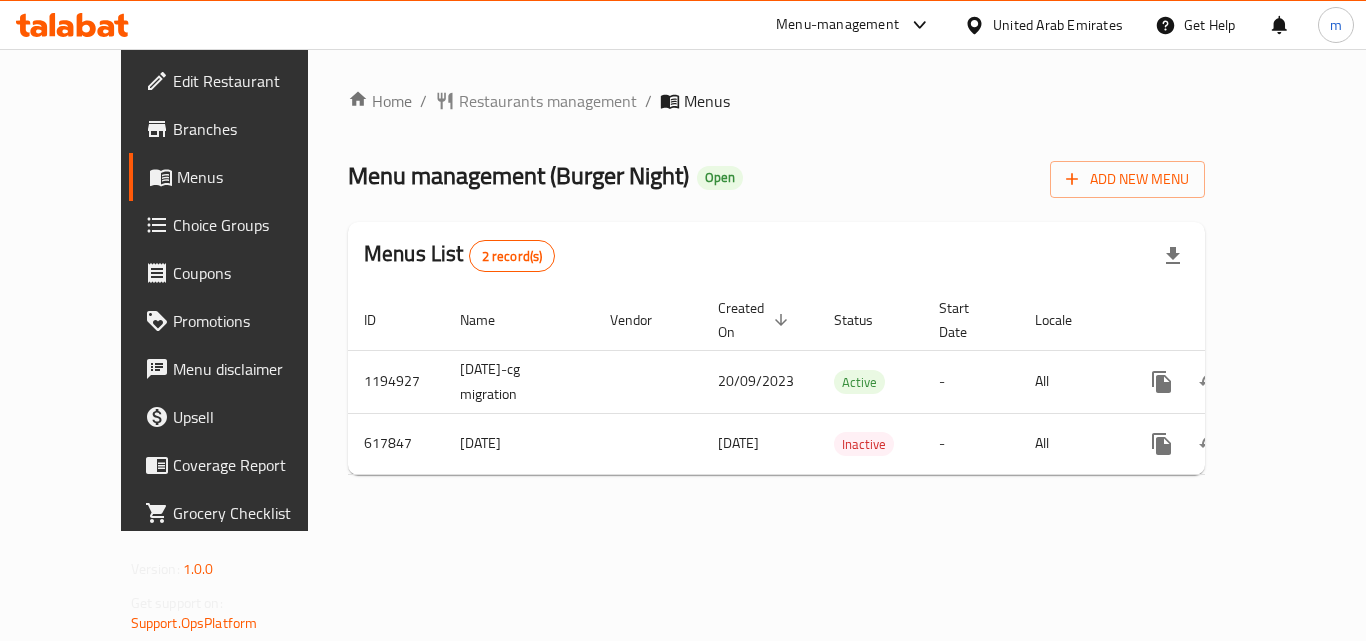 scroll, scrollTop: 0, scrollLeft: 0, axis: both 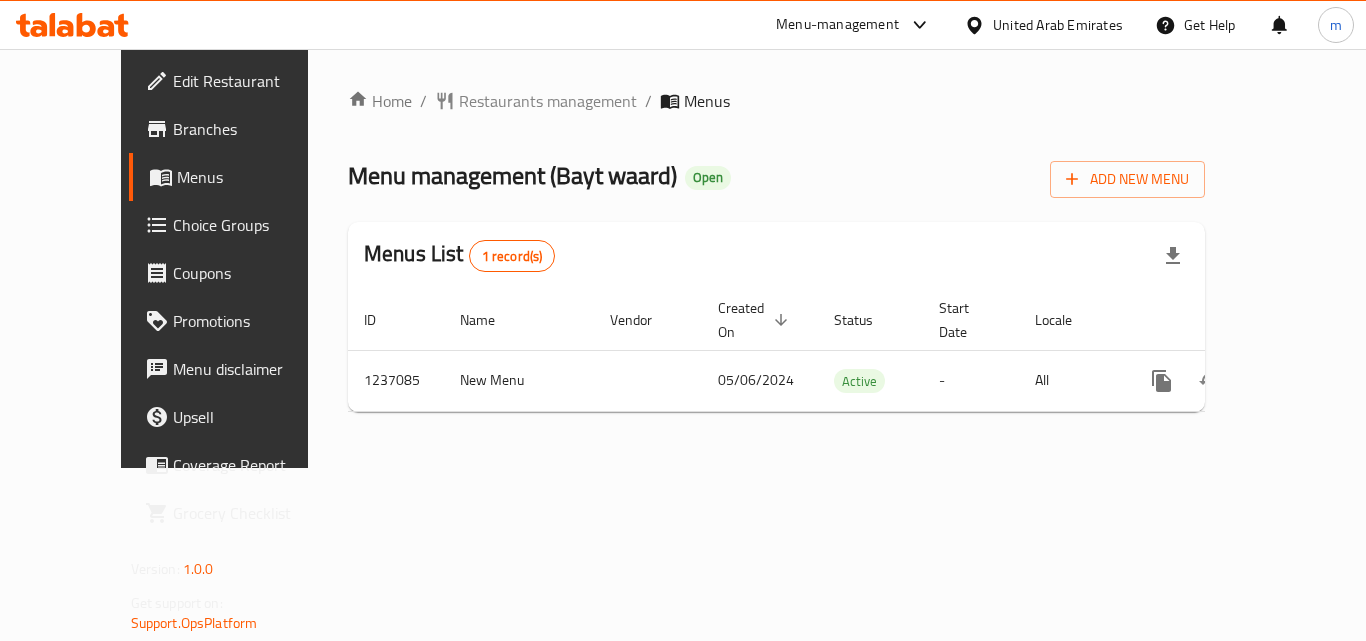 click 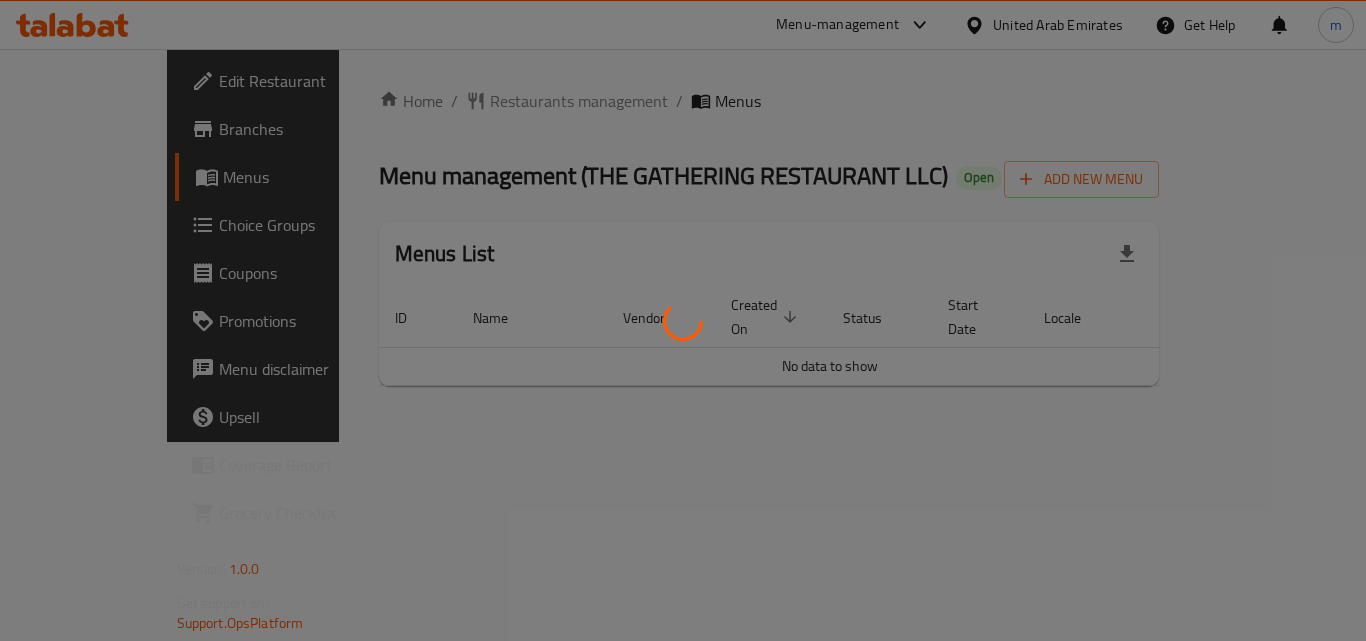 scroll, scrollTop: 0, scrollLeft: 0, axis: both 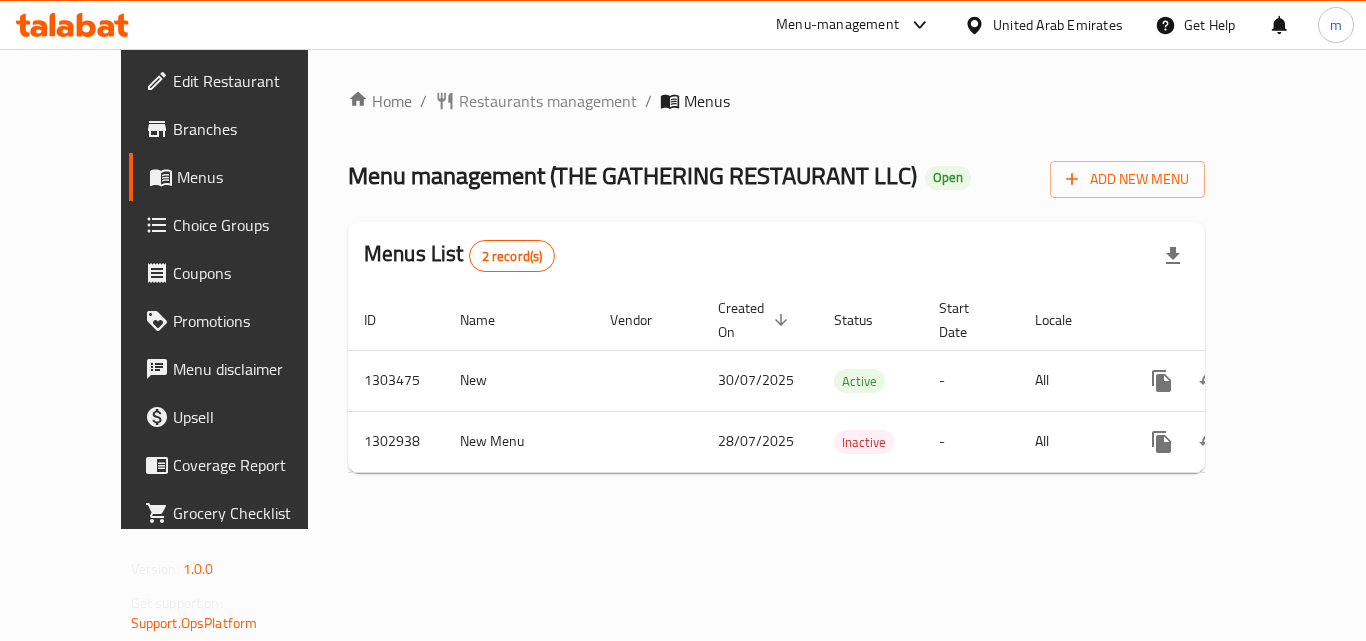 click 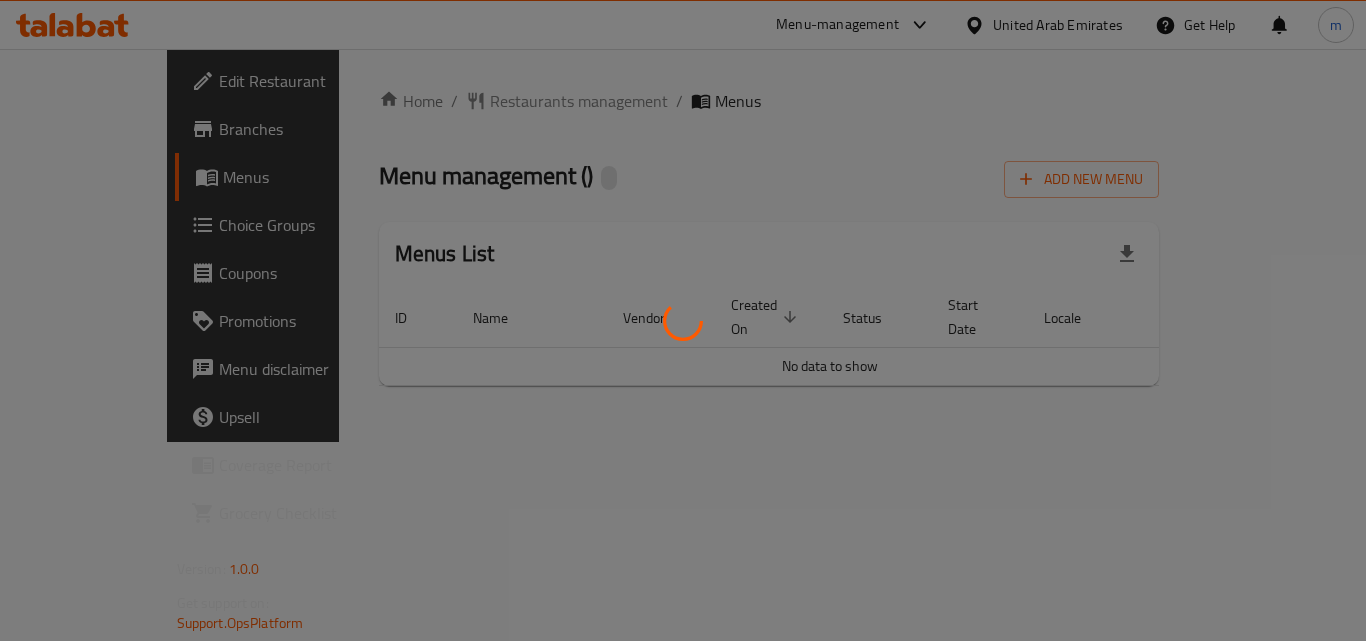 scroll, scrollTop: 0, scrollLeft: 0, axis: both 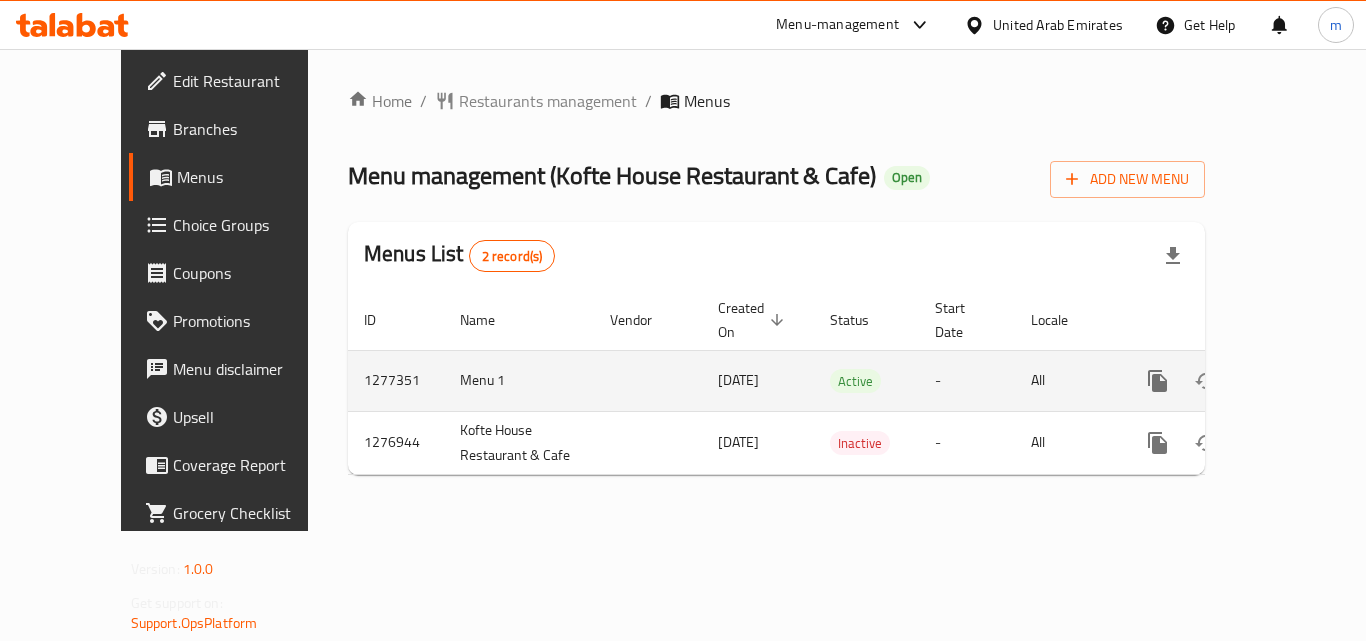 click on "Menu 1" at bounding box center [519, 380] 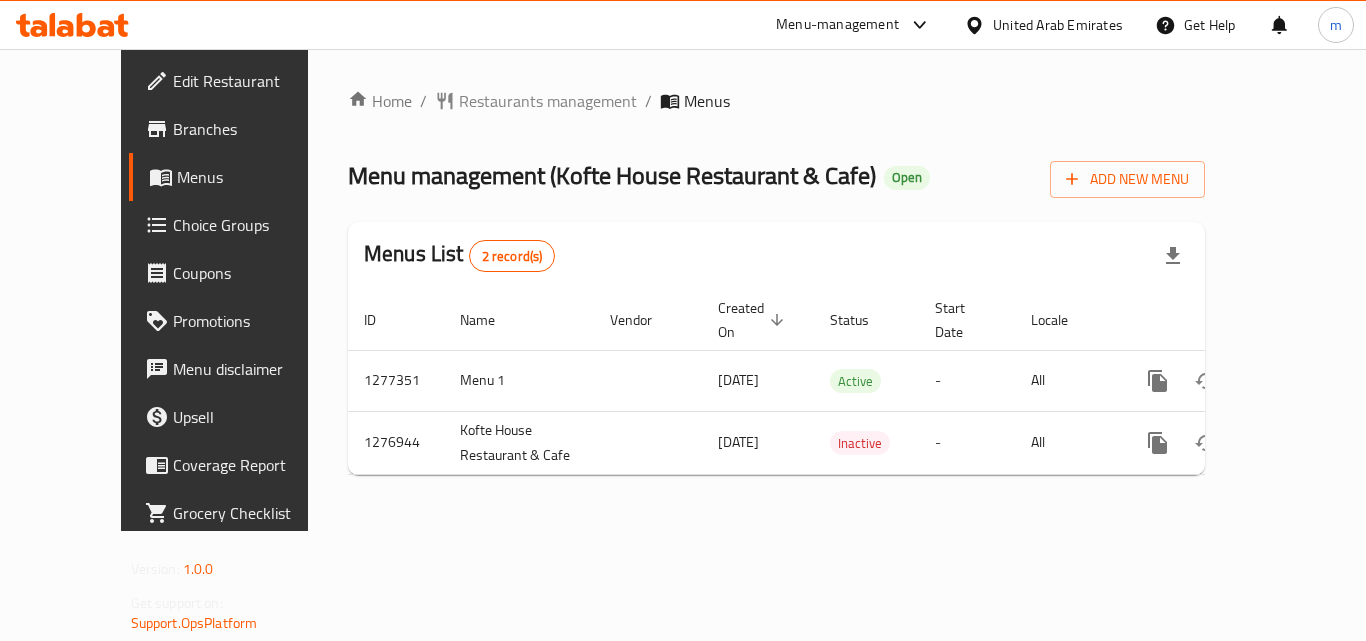 click 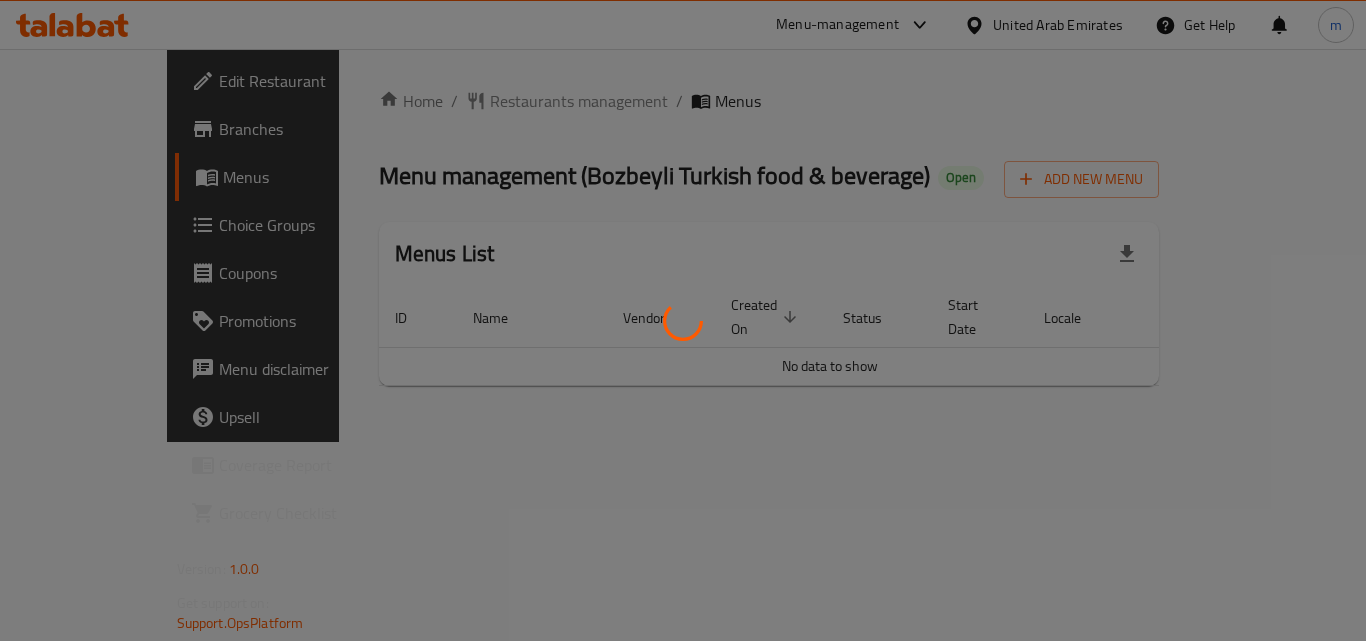 scroll, scrollTop: 0, scrollLeft: 0, axis: both 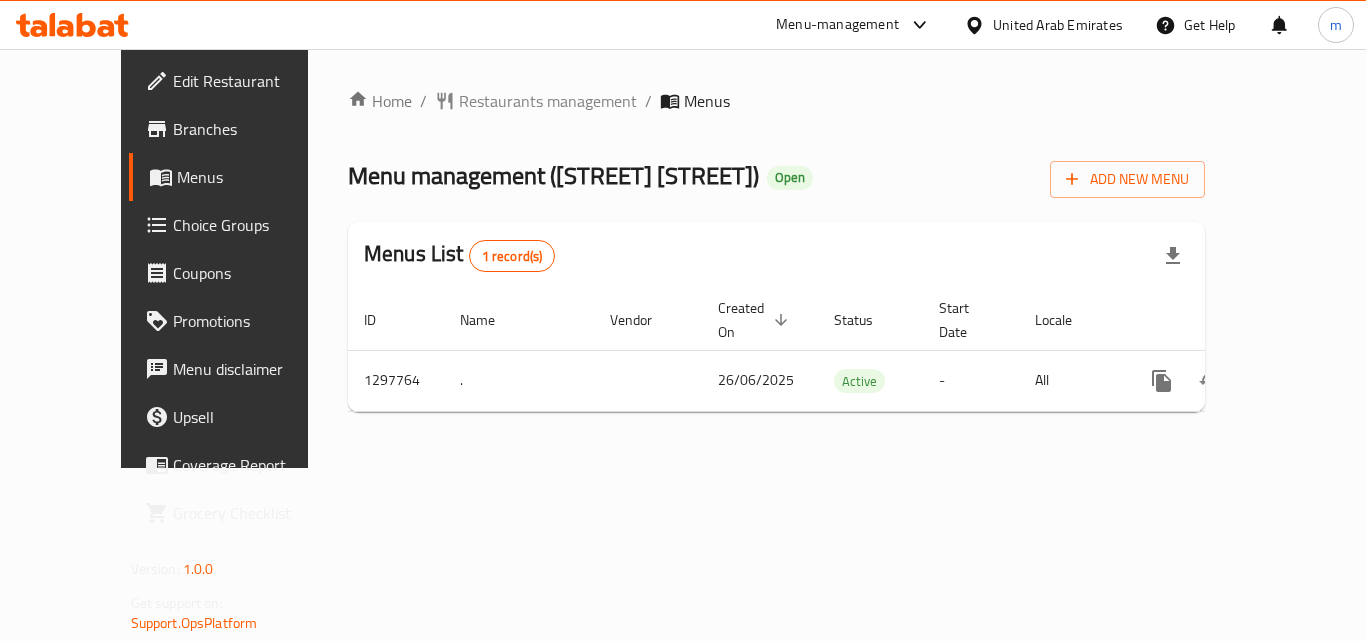 click 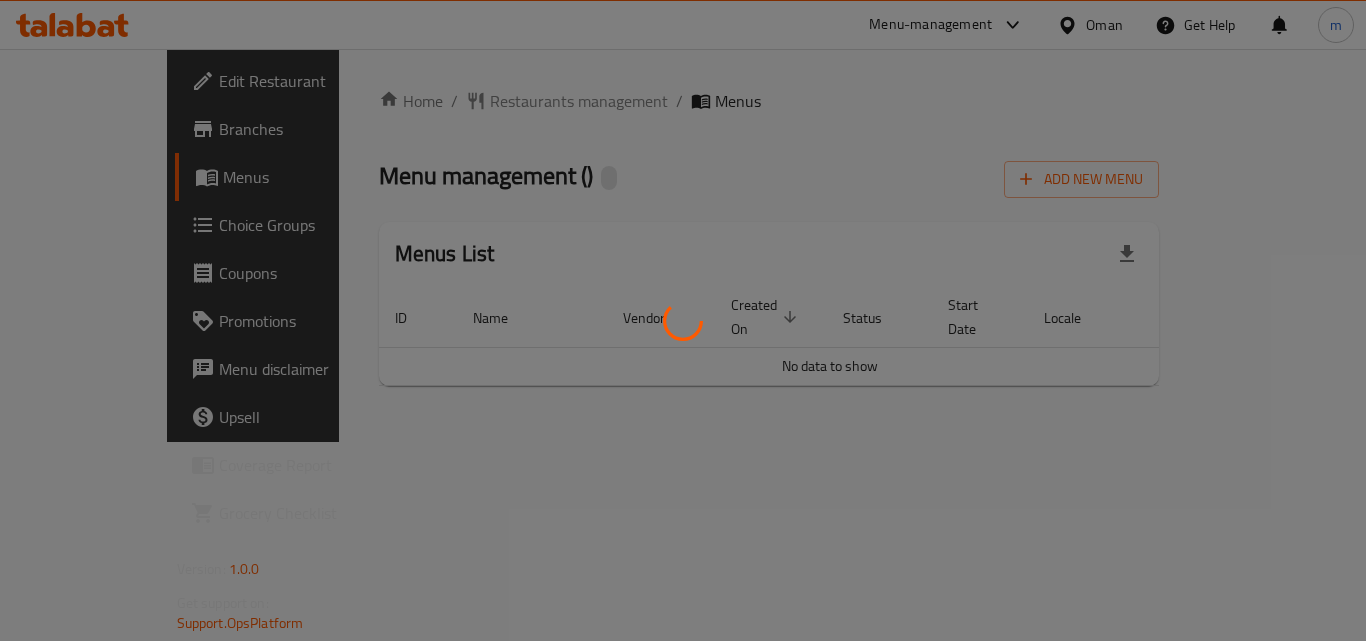scroll, scrollTop: 0, scrollLeft: 0, axis: both 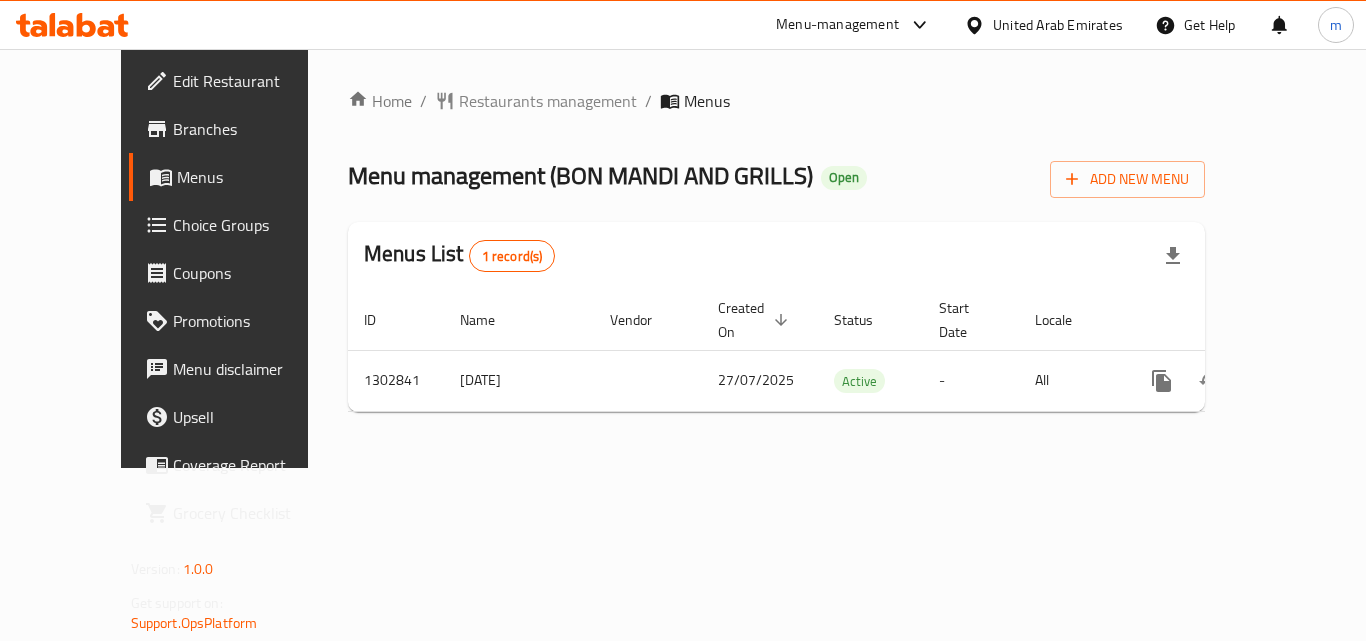 click 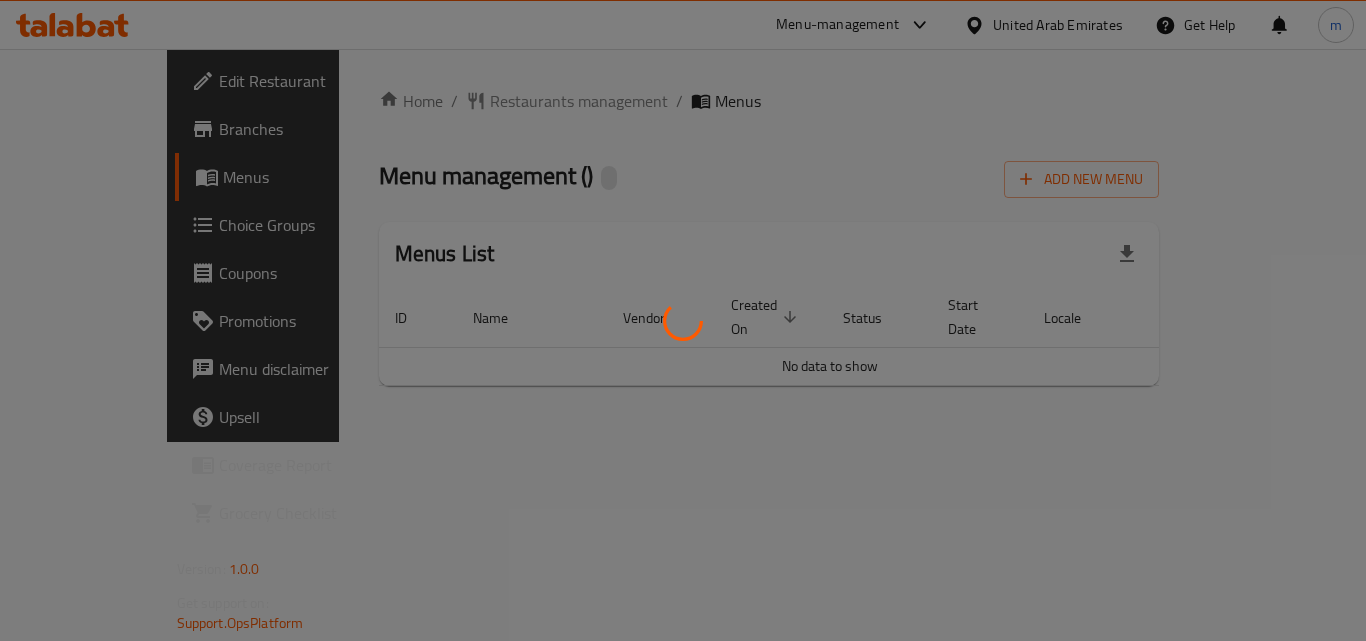 scroll, scrollTop: 0, scrollLeft: 0, axis: both 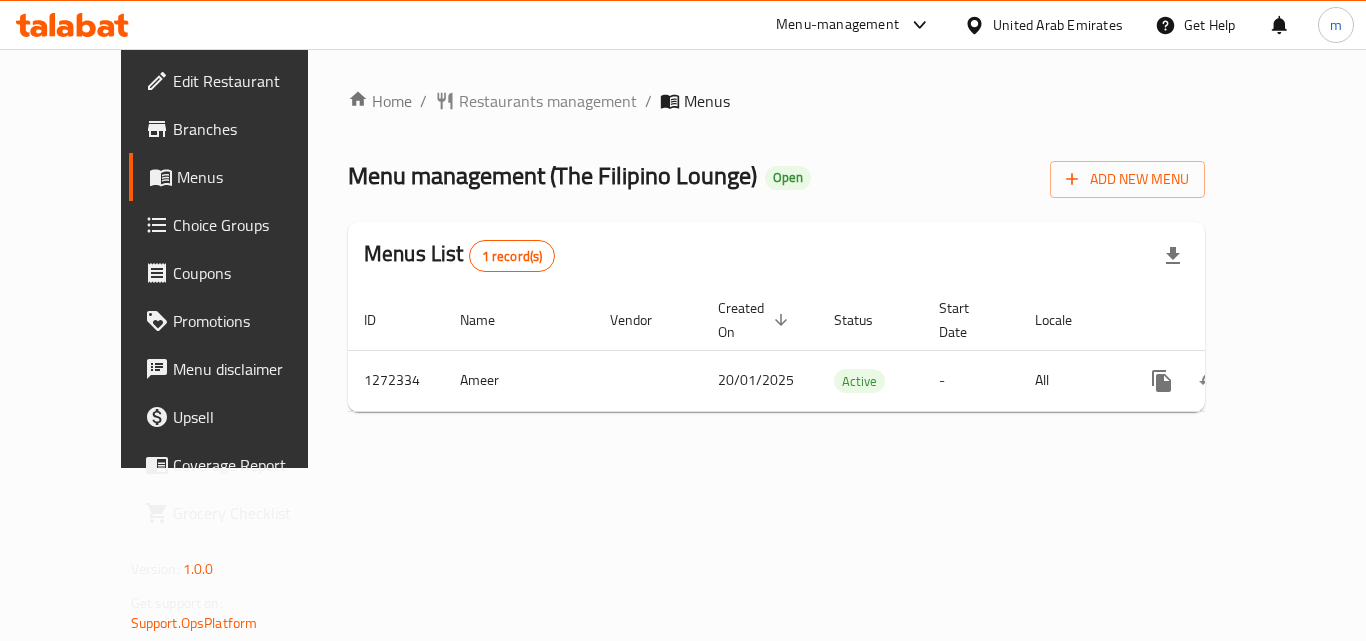 click 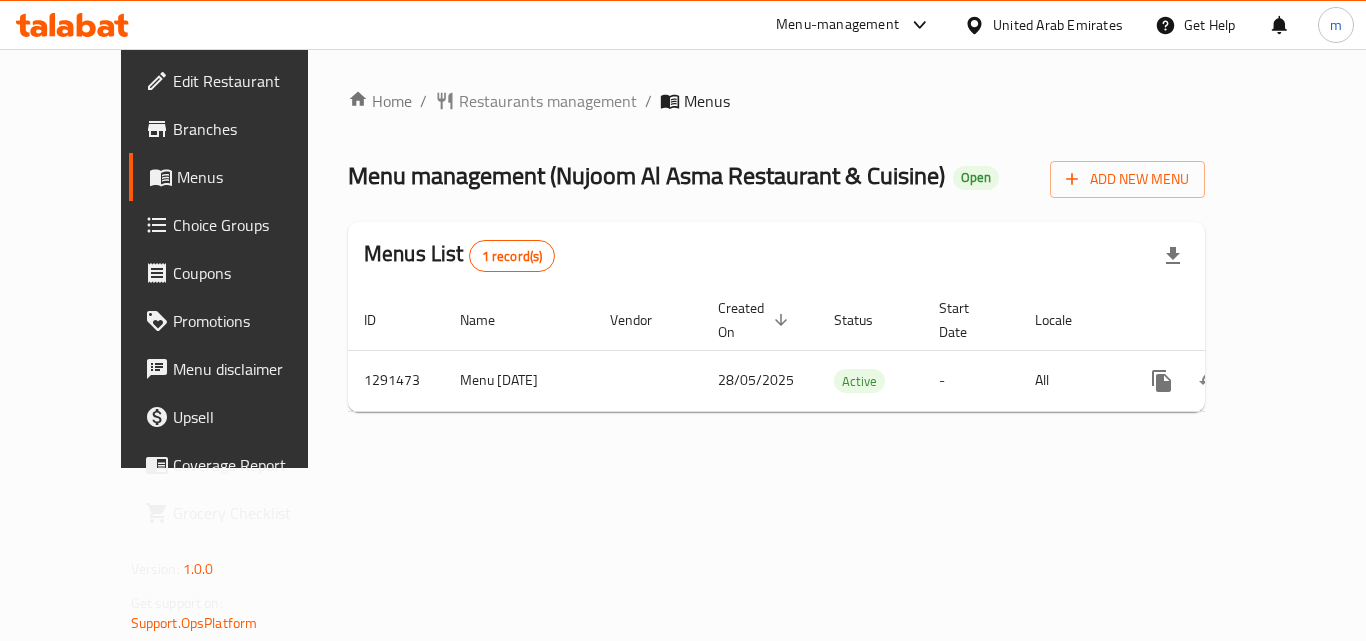 scroll, scrollTop: 0, scrollLeft: 0, axis: both 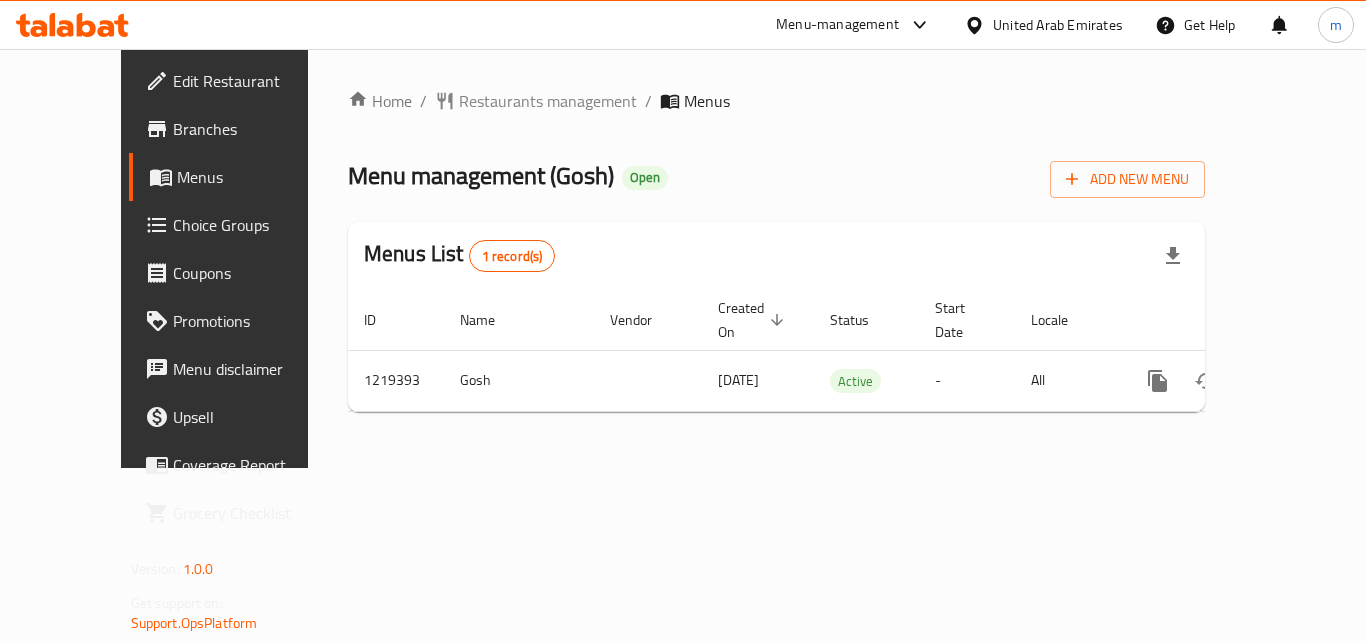 click 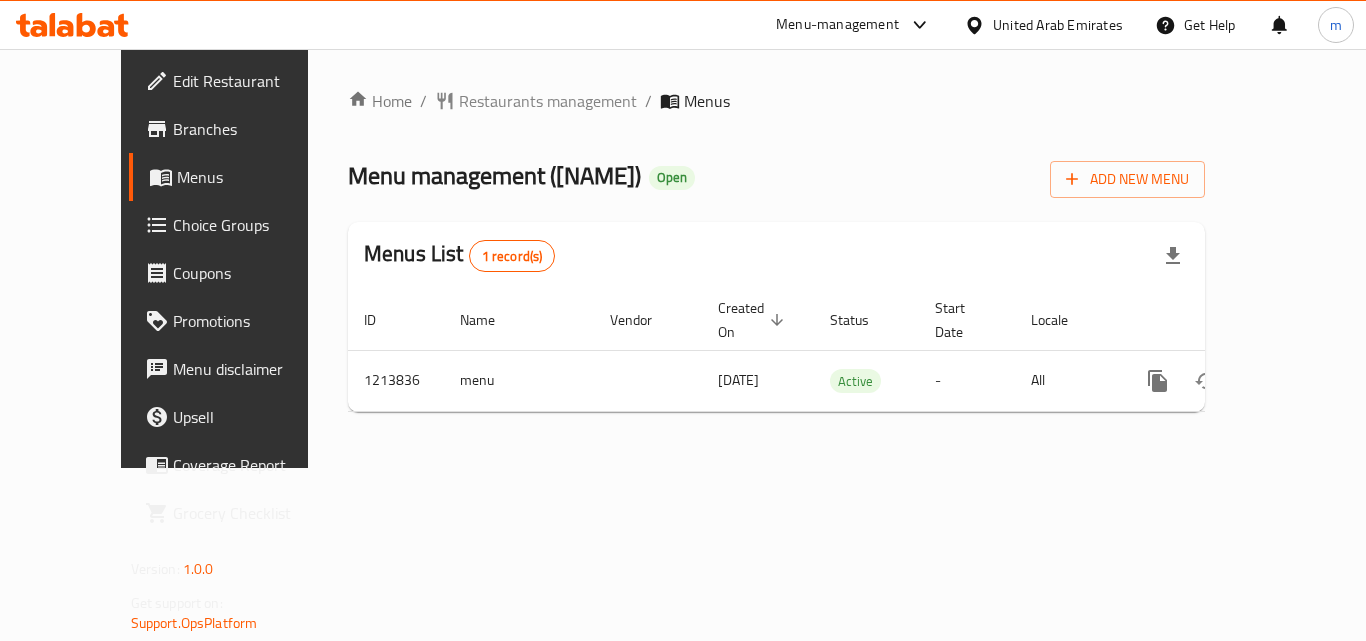 scroll, scrollTop: 0, scrollLeft: 0, axis: both 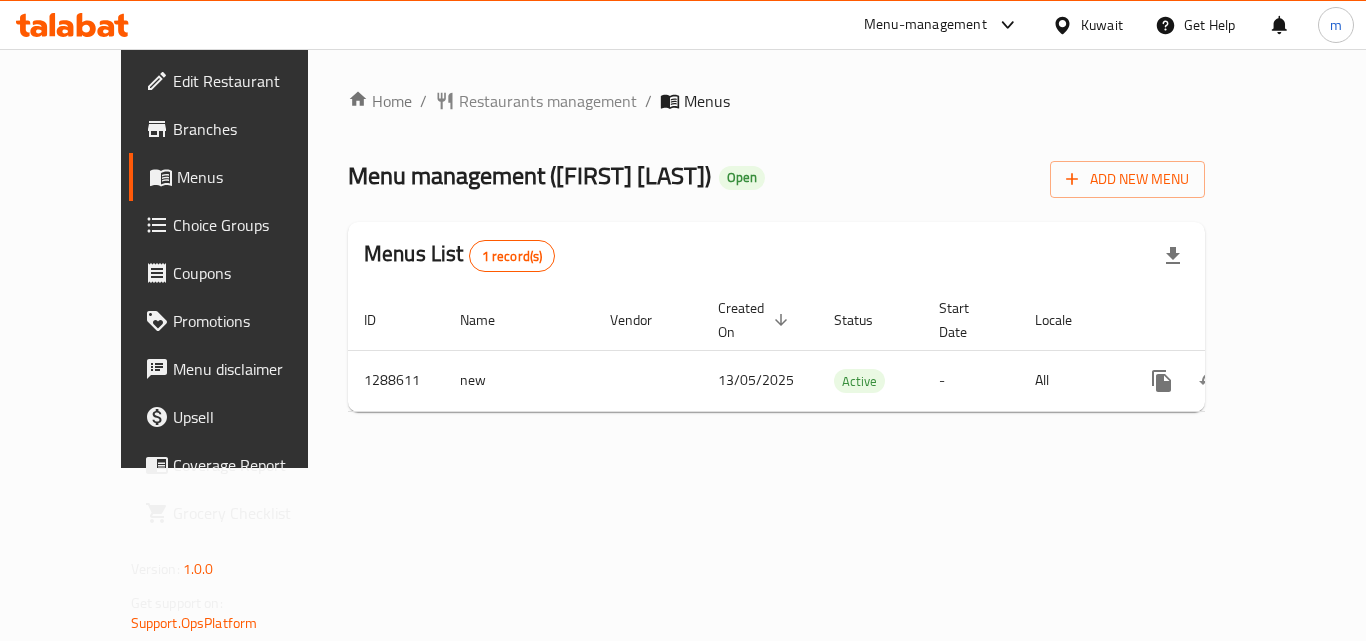click 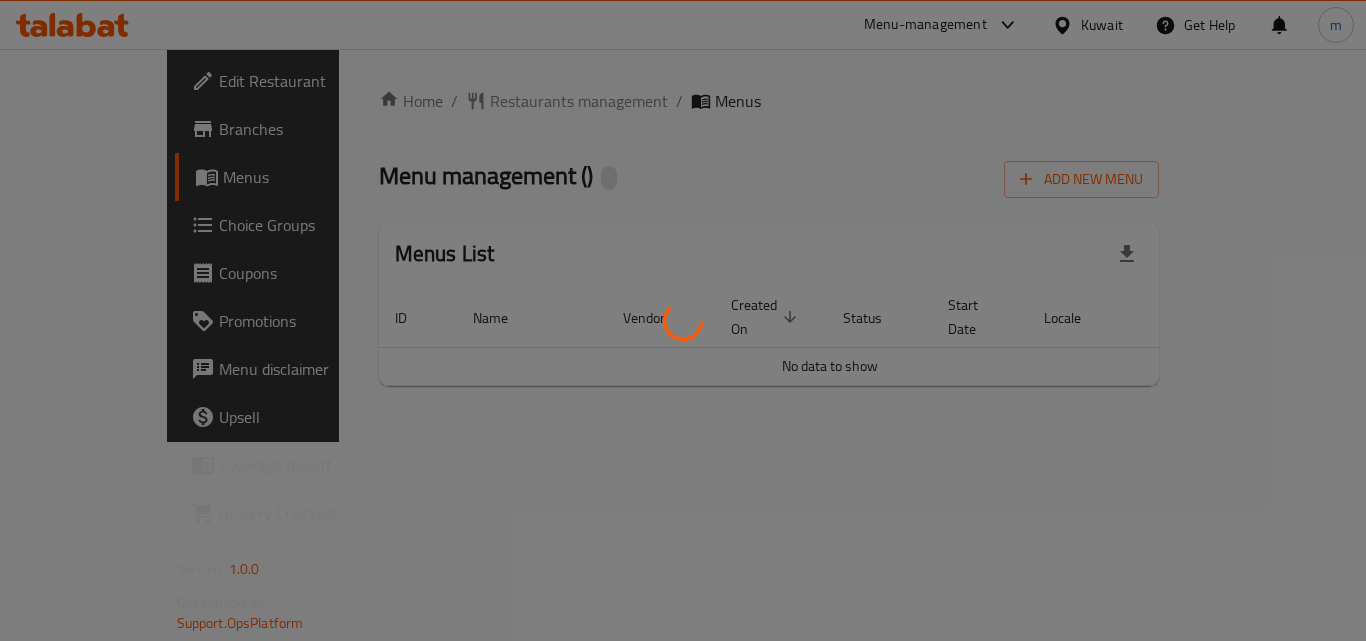 scroll, scrollTop: 0, scrollLeft: 0, axis: both 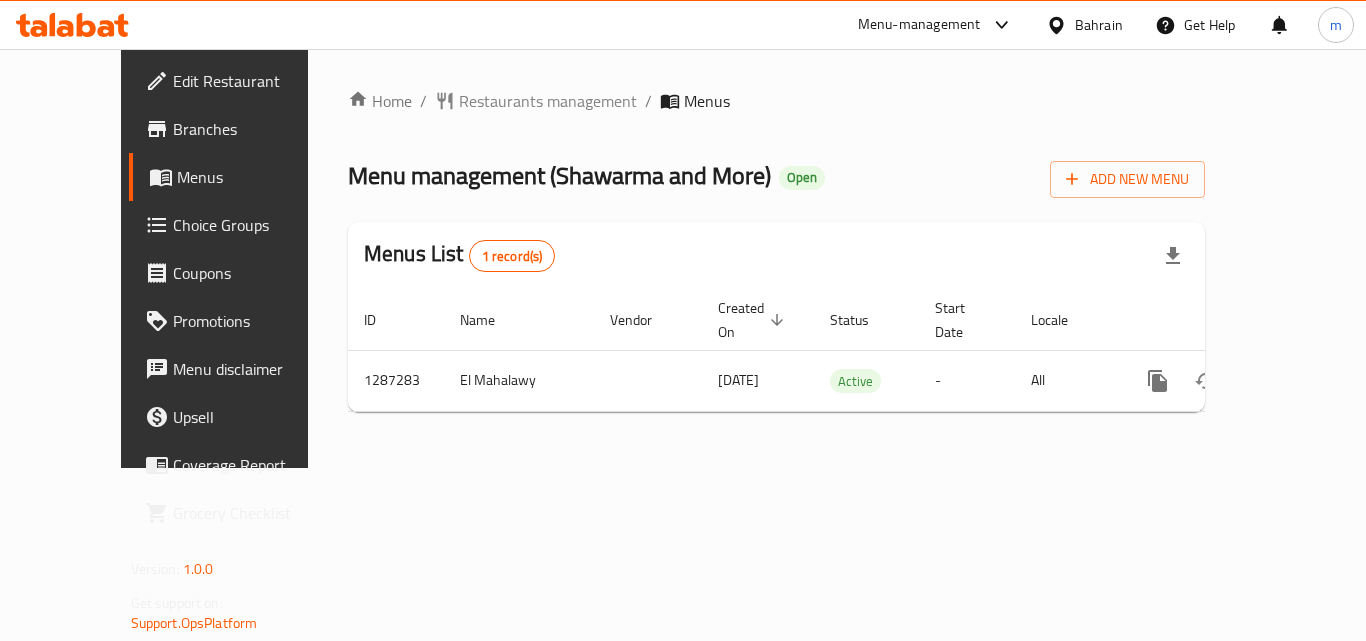 click 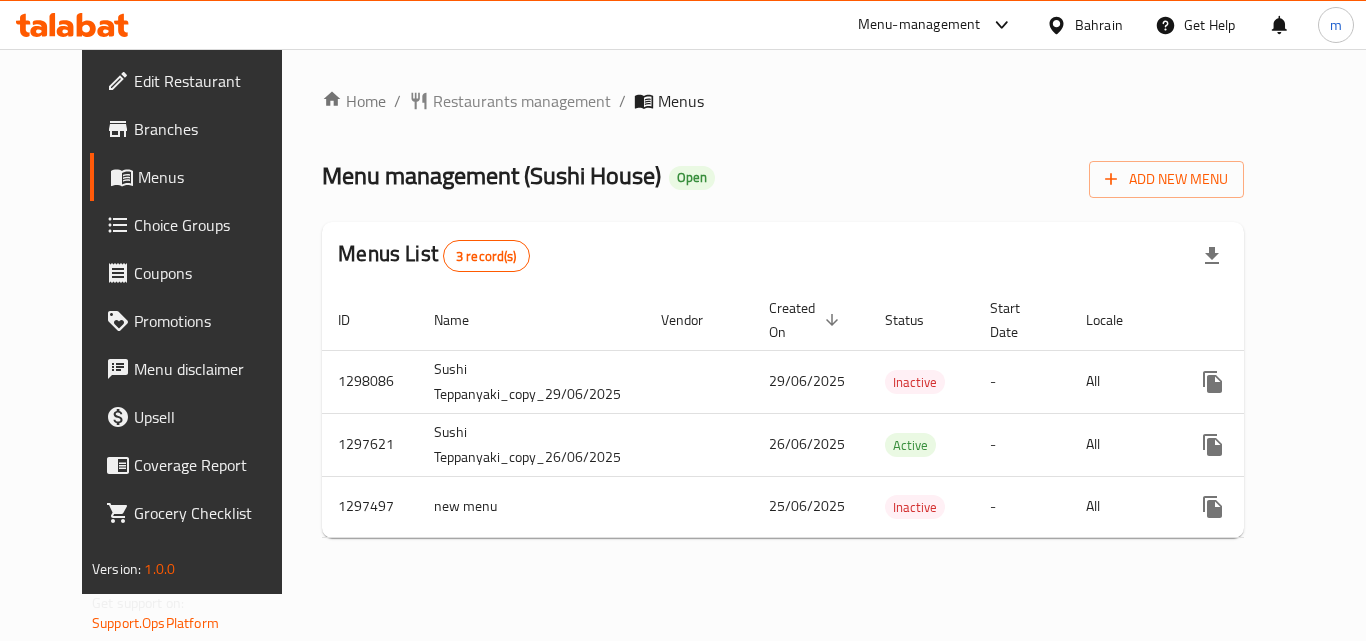 scroll, scrollTop: 0, scrollLeft: 0, axis: both 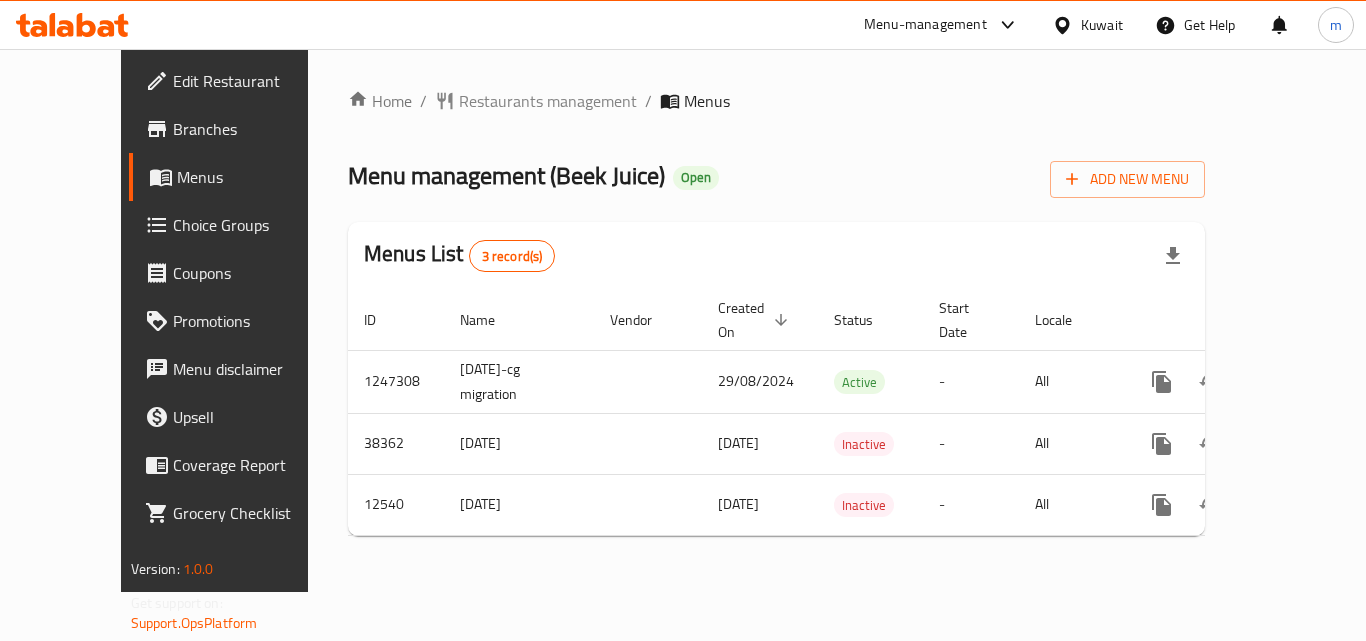 click 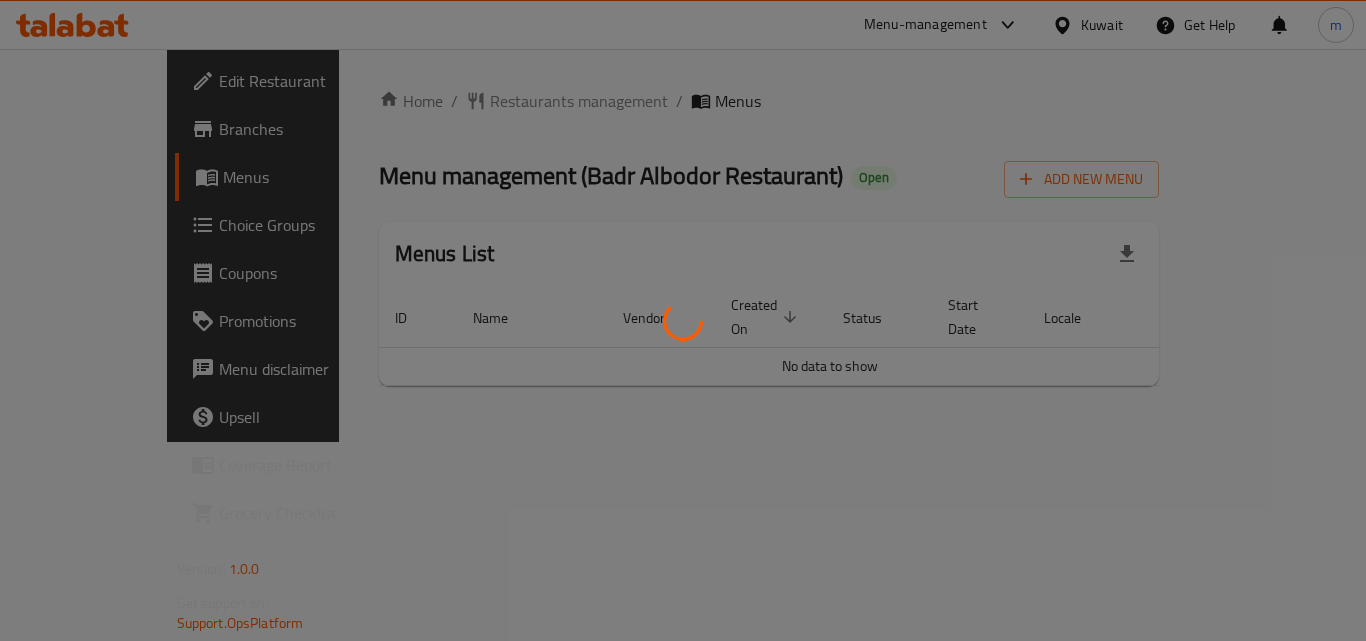 scroll, scrollTop: 0, scrollLeft: 0, axis: both 